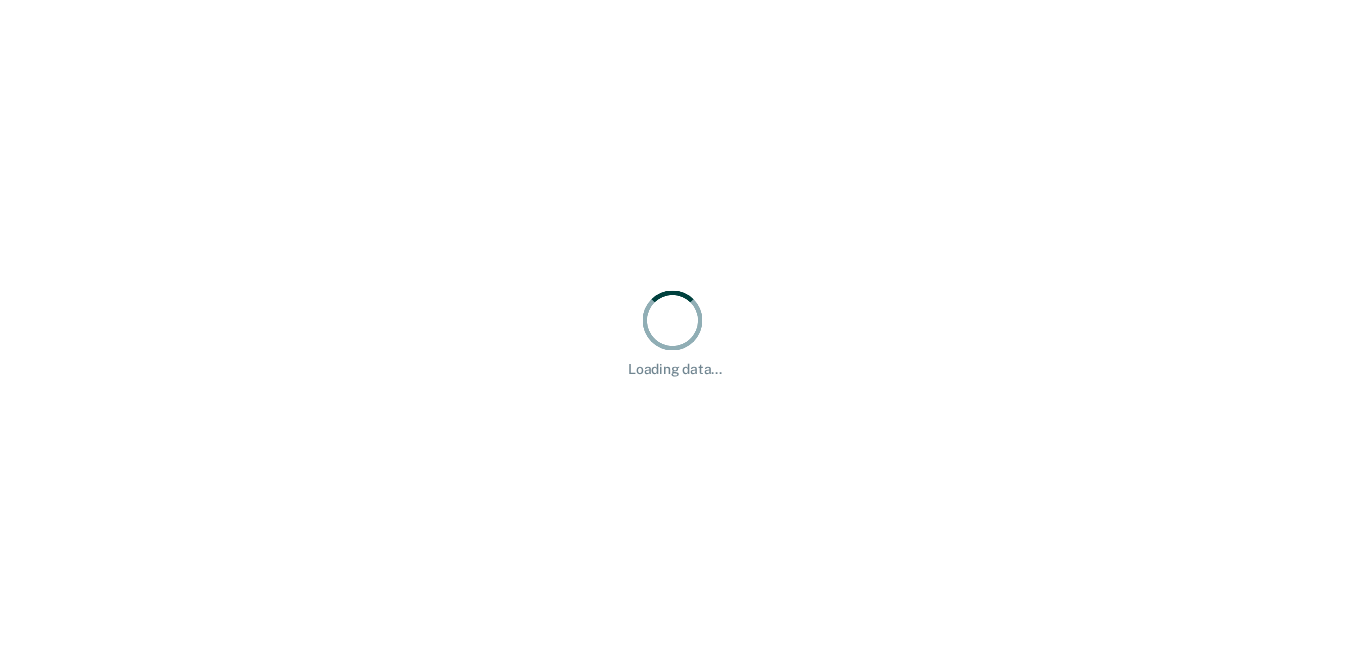 scroll, scrollTop: 0, scrollLeft: 0, axis: both 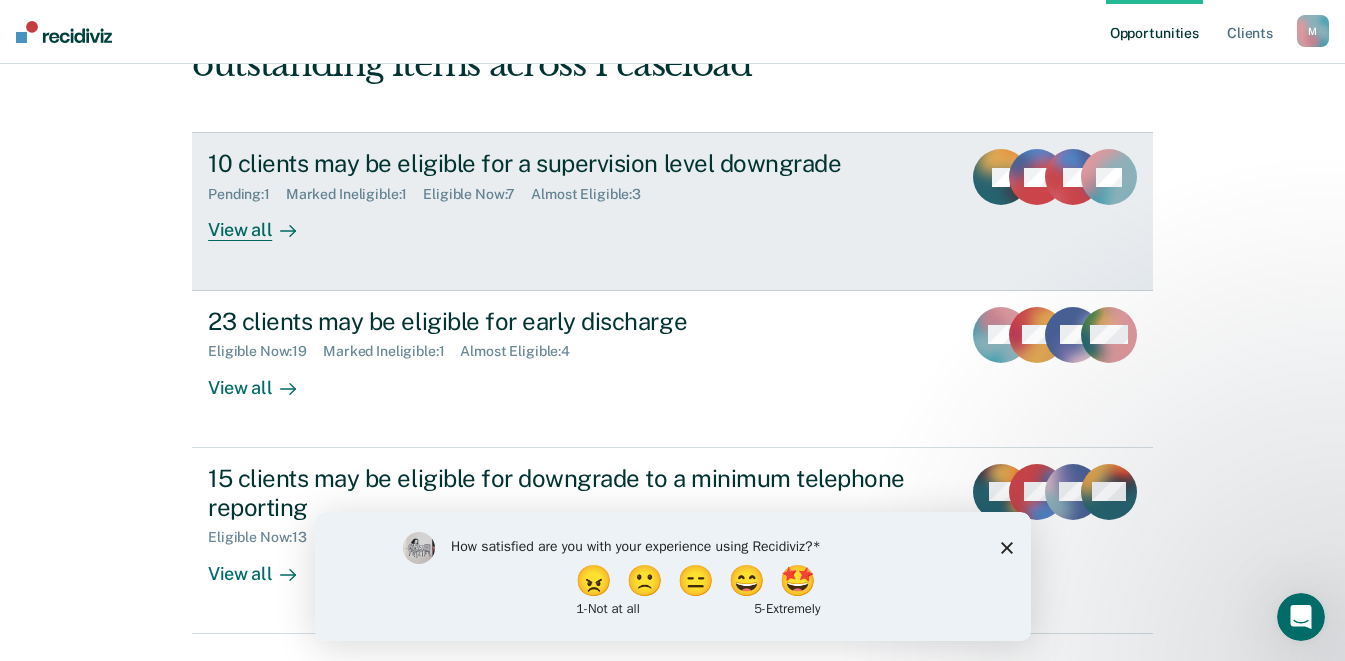 click on "Pending :  1 Marked Ineligible :  1 Eligible Now :  7 Almost Eligible :  3" at bounding box center (559, 190) 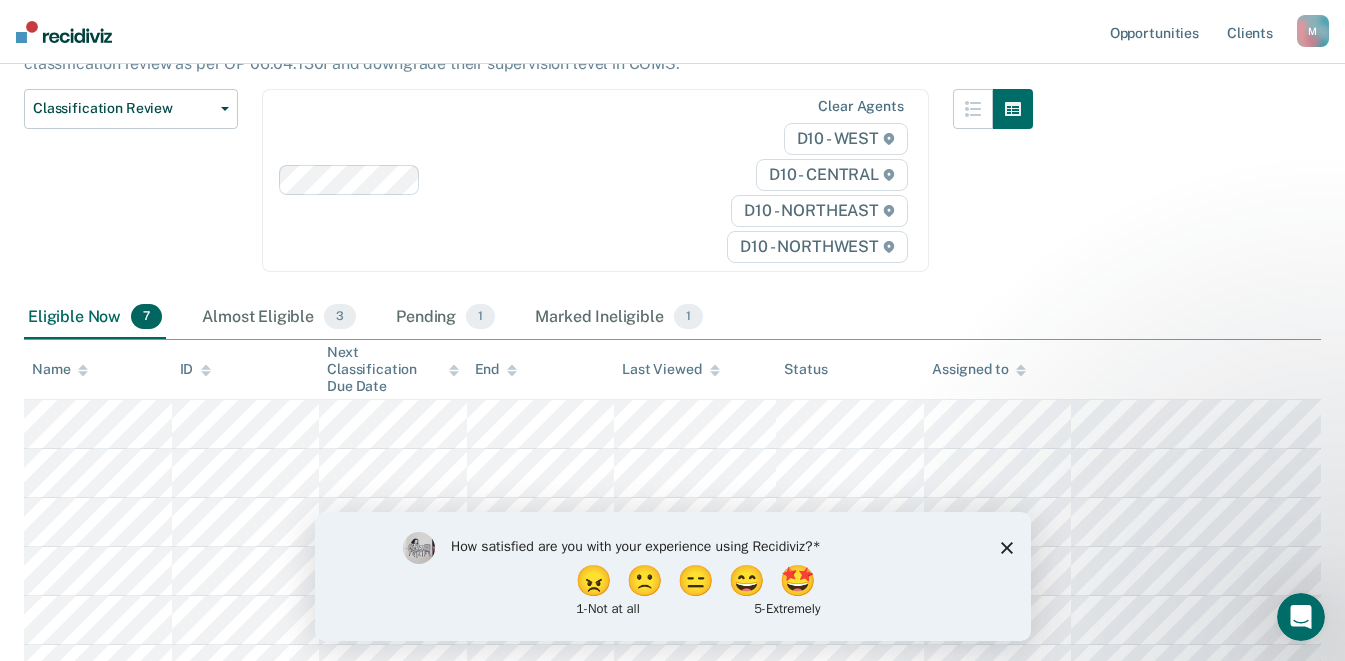 scroll, scrollTop: 300, scrollLeft: 0, axis: vertical 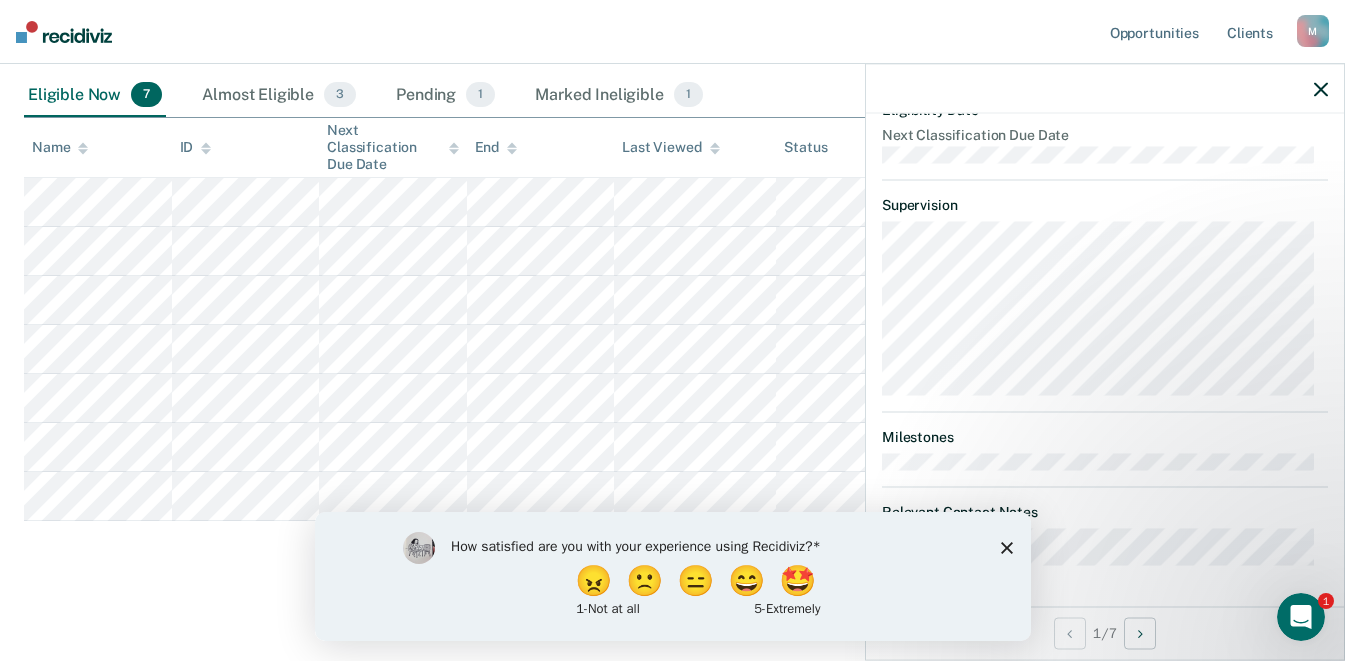 click on "How satisfied are you with your experience using Recidiviz? 😠 🙁 😑 😄 🤩 1  -  Not at all 5  -  Extremely" at bounding box center [672, 575] 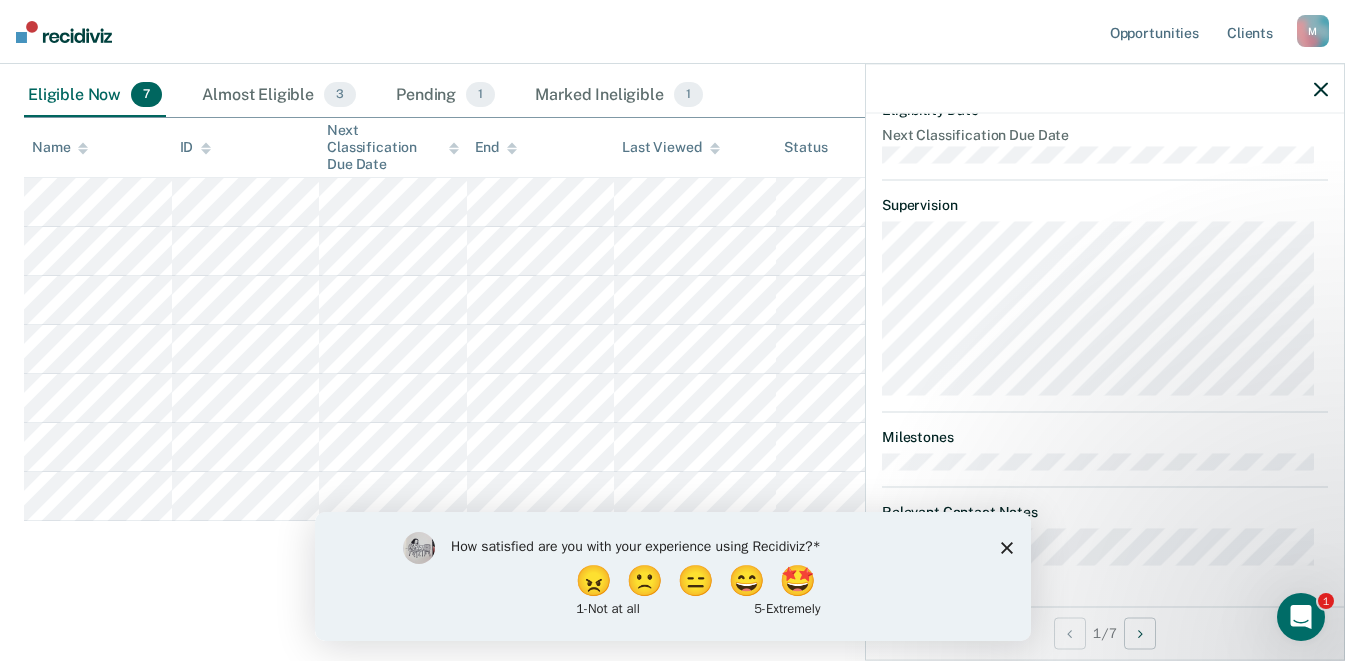 click 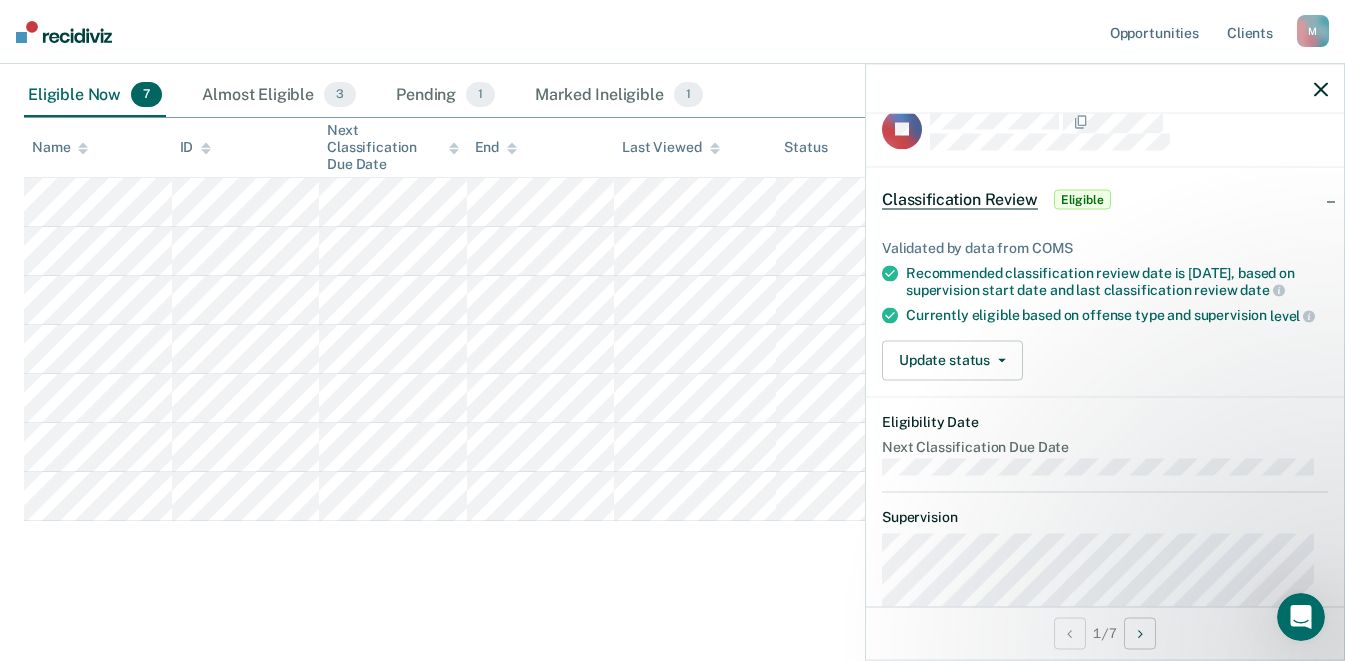 scroll, scrollTop: 0, scrollLeft: 0, axis: both 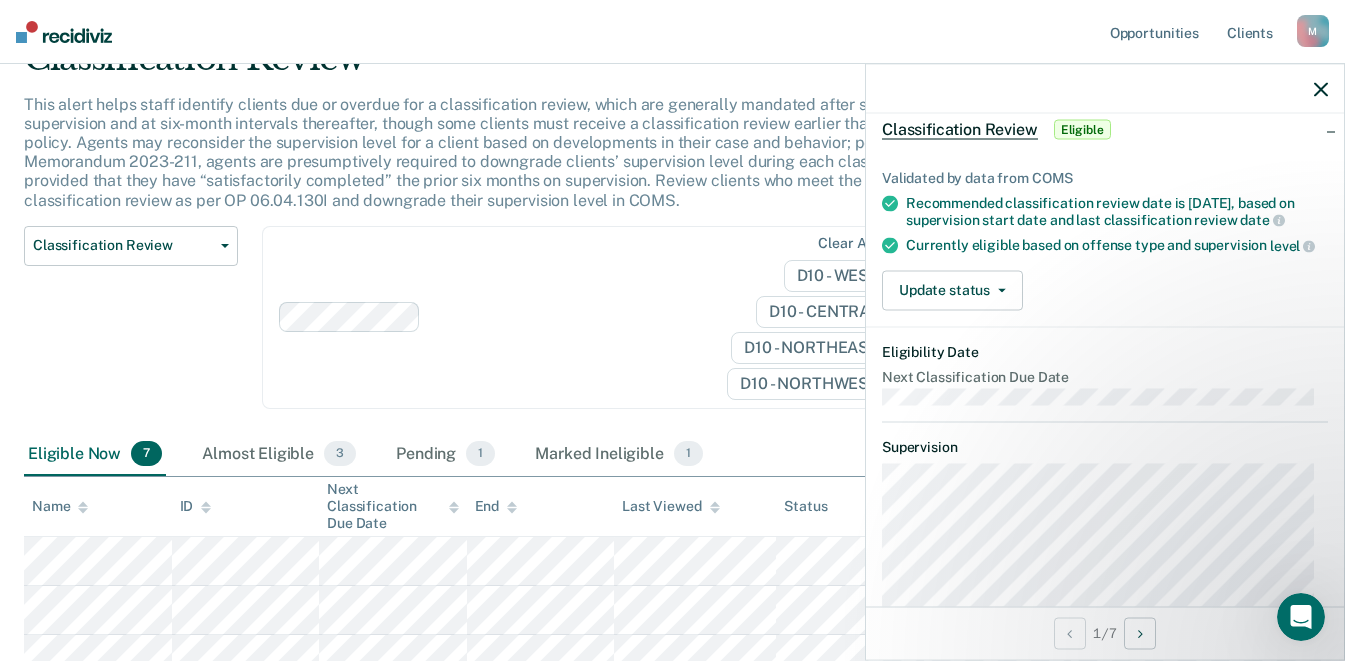 click on "Classification Review Classification Review Early Discharge Minimum Telephone Reporting Overdue for Discharge Supervision Level Mismatch" at bounding box center (131, 329) 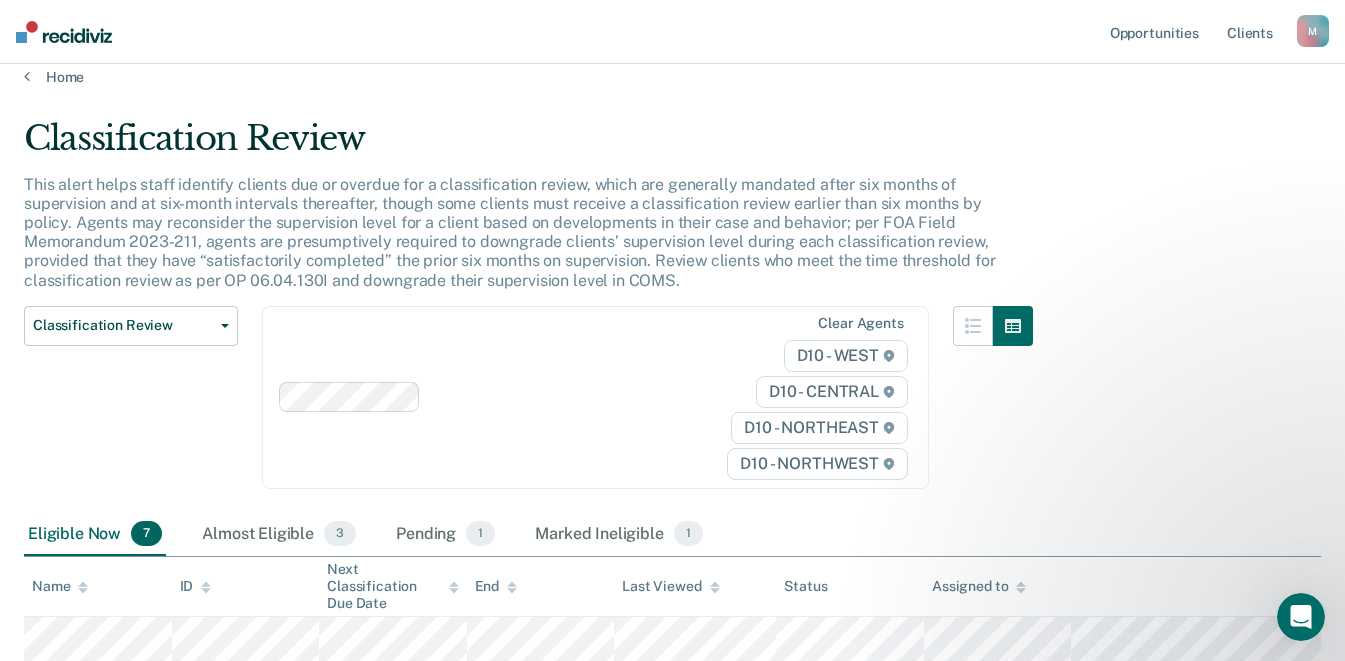 scroll, scrollTop: 0, scrollLeft: 0, axis: both 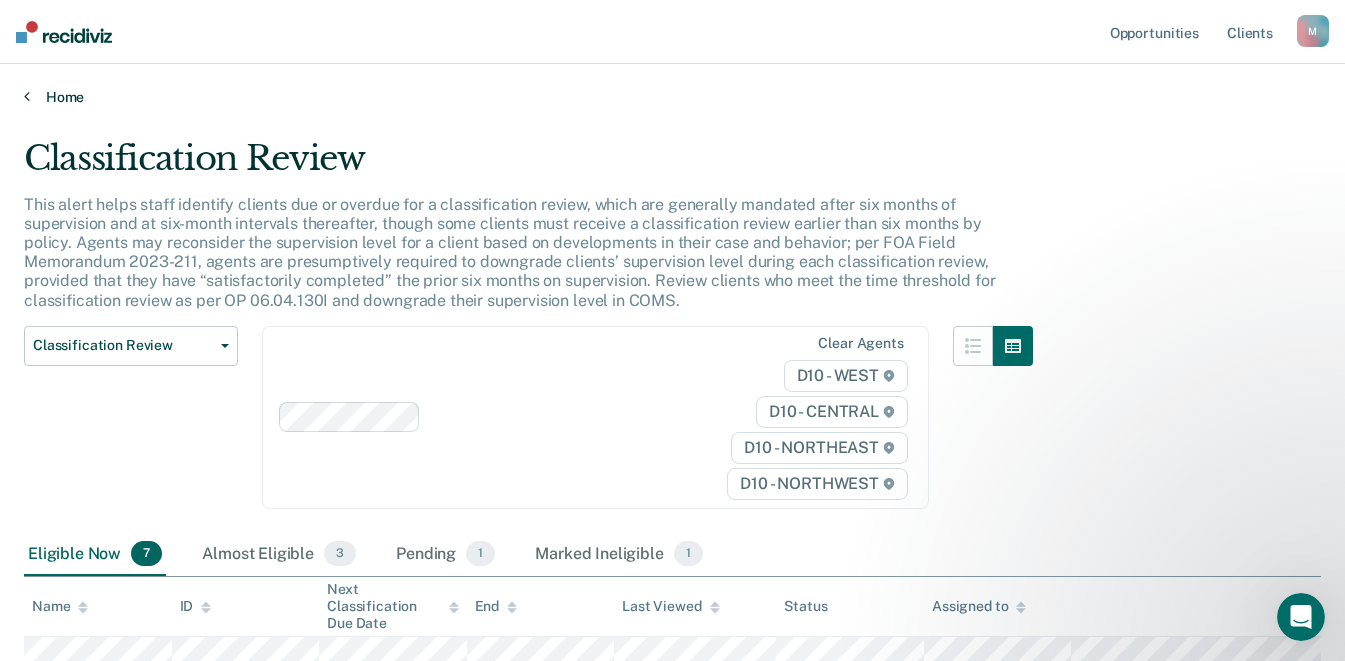 click on "Home" at bounding box center (672, 97) 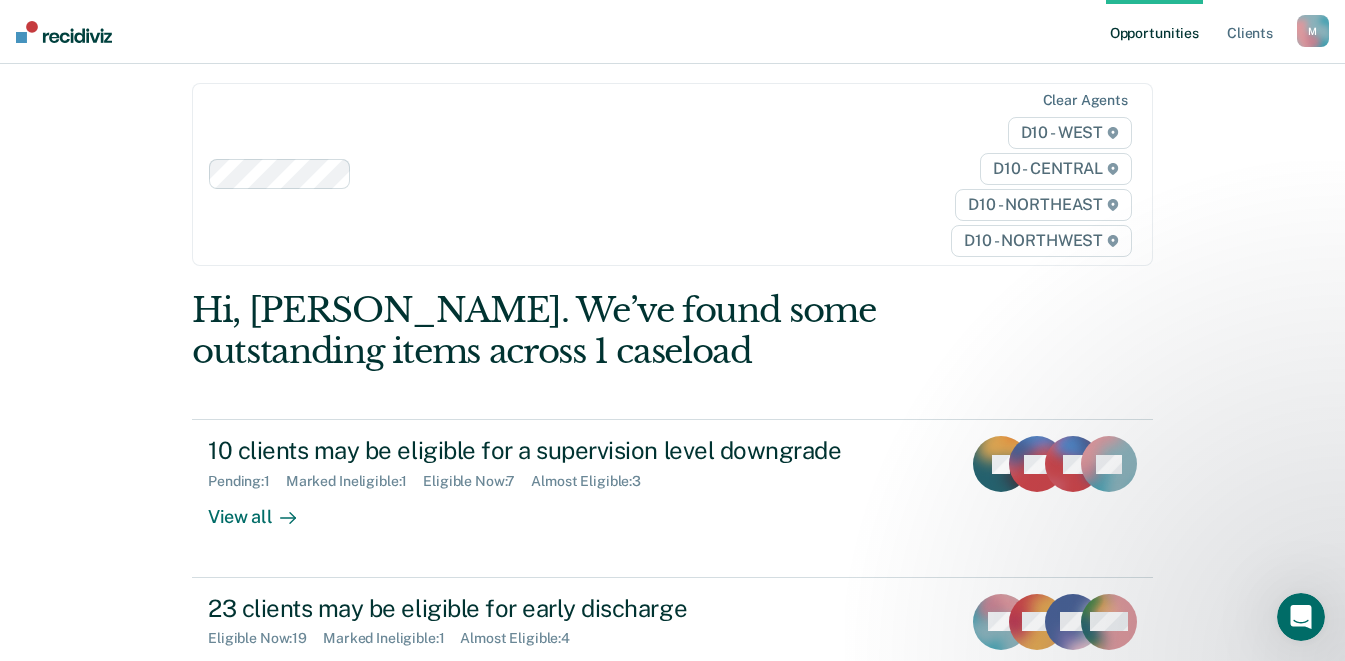 scroll, scrollTop: 0, scrollLeft: 0, axis: both 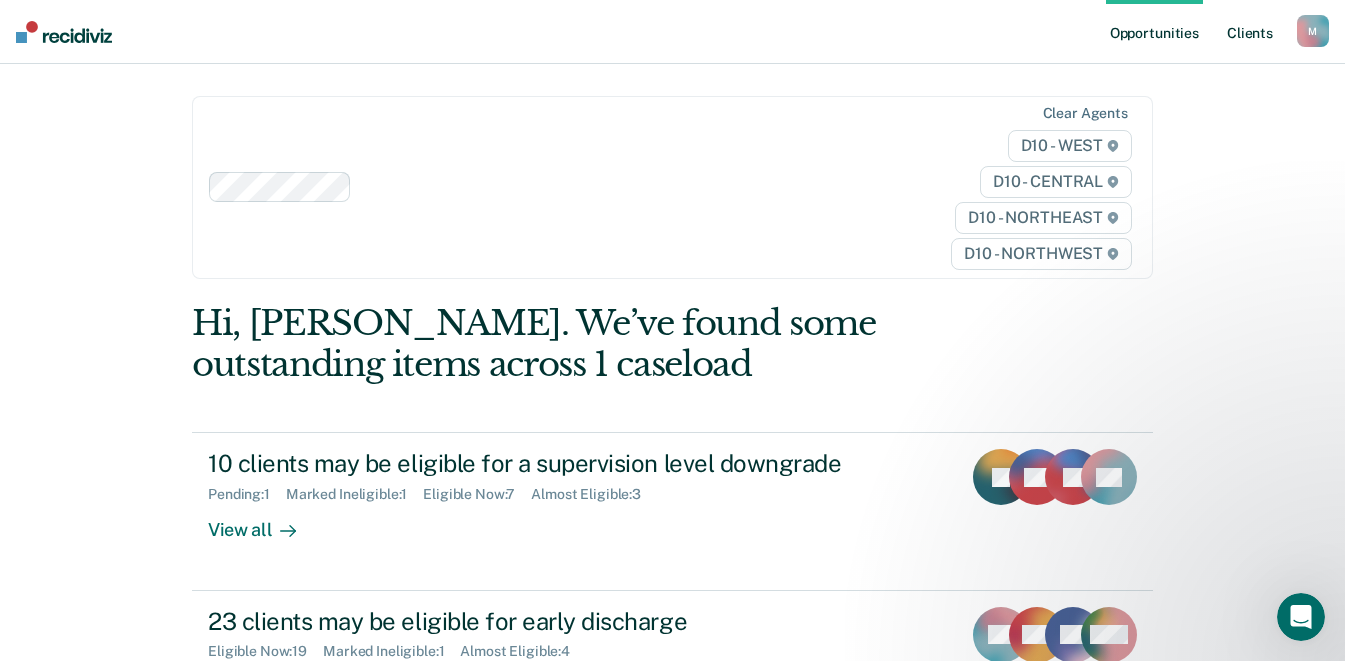 click on "Client s" at bounding box center [1250, 32] 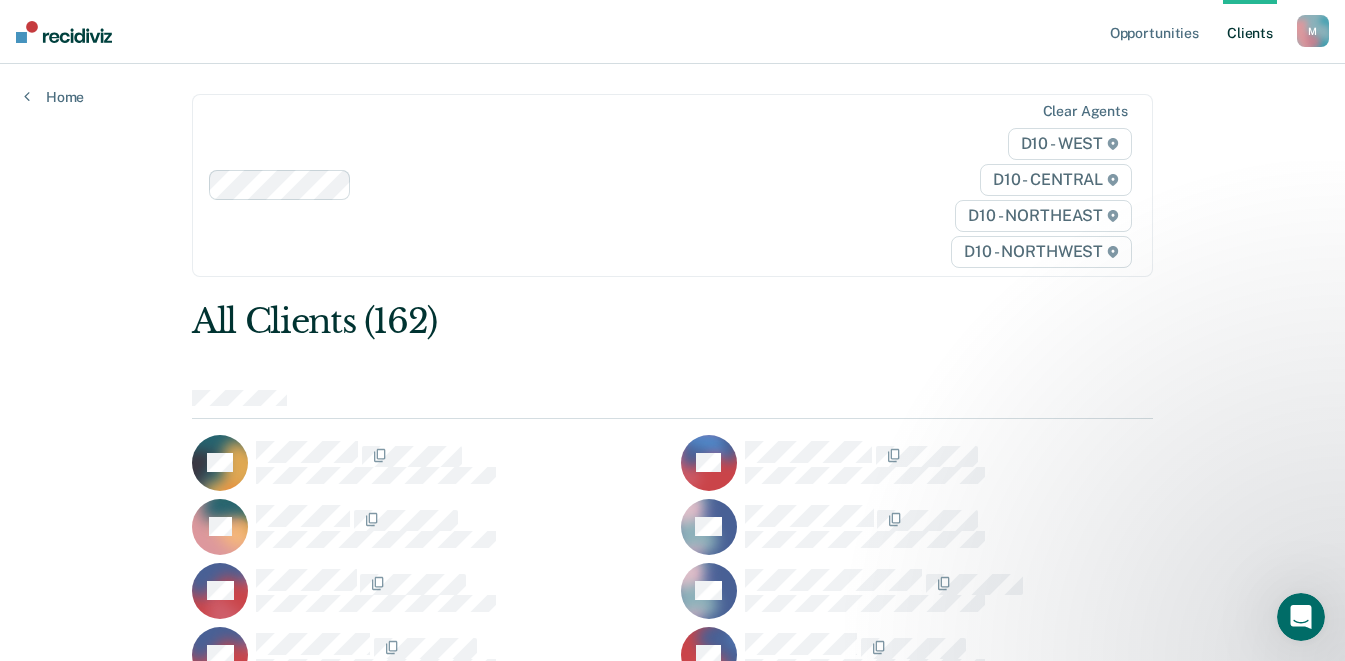scroll, scrollTop: 0, scrollLeft: 0, axis: both 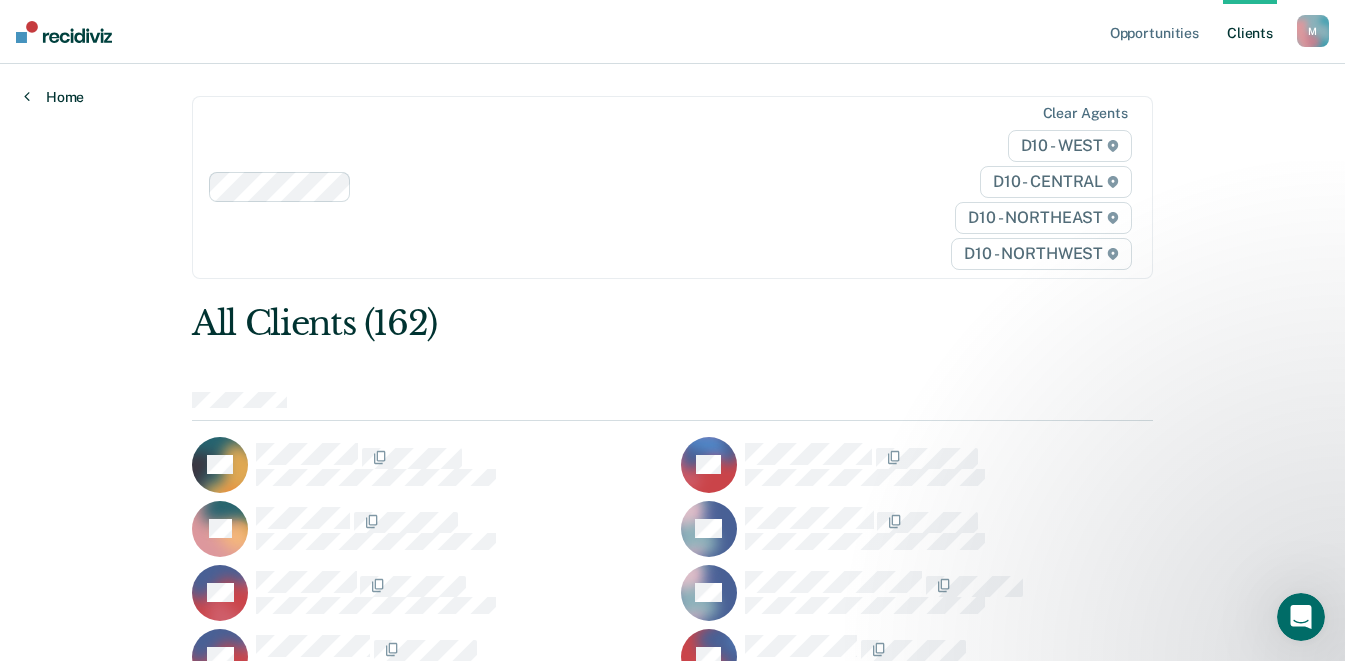 click on "Home" at bounding box center (54, 97) 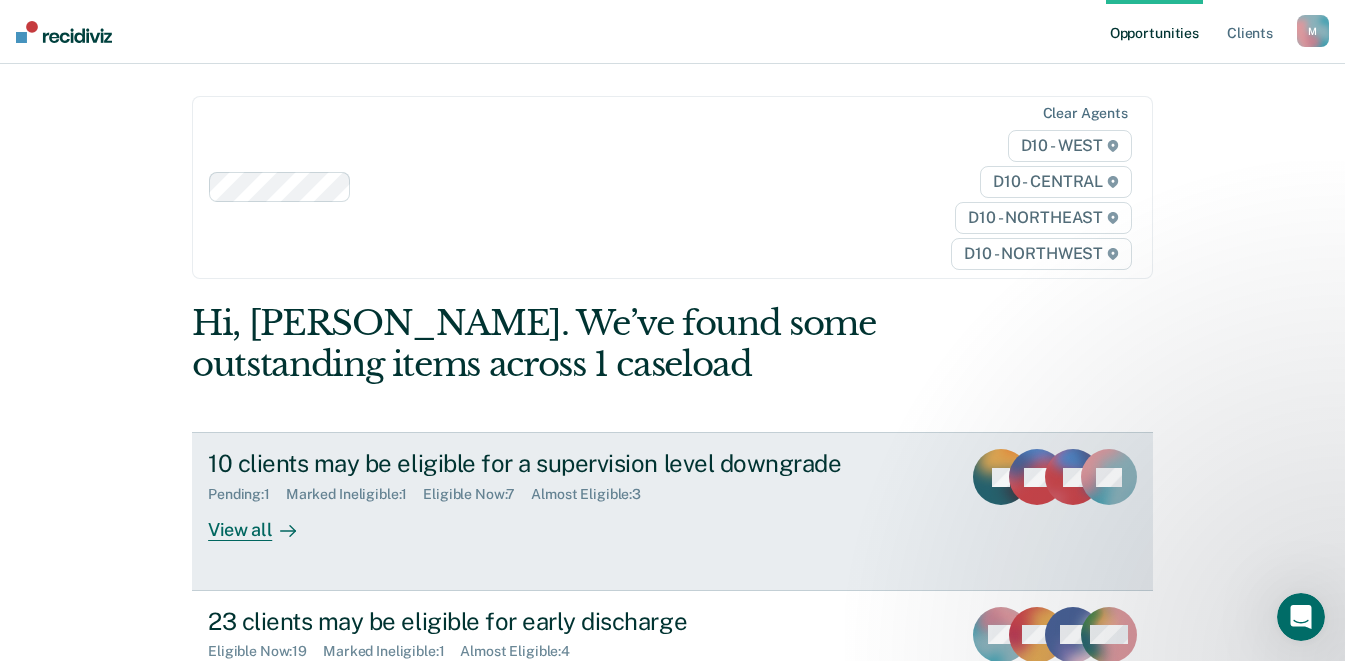 scroll, scrollTop: 200, scrollLeft: 0, axis: vertical 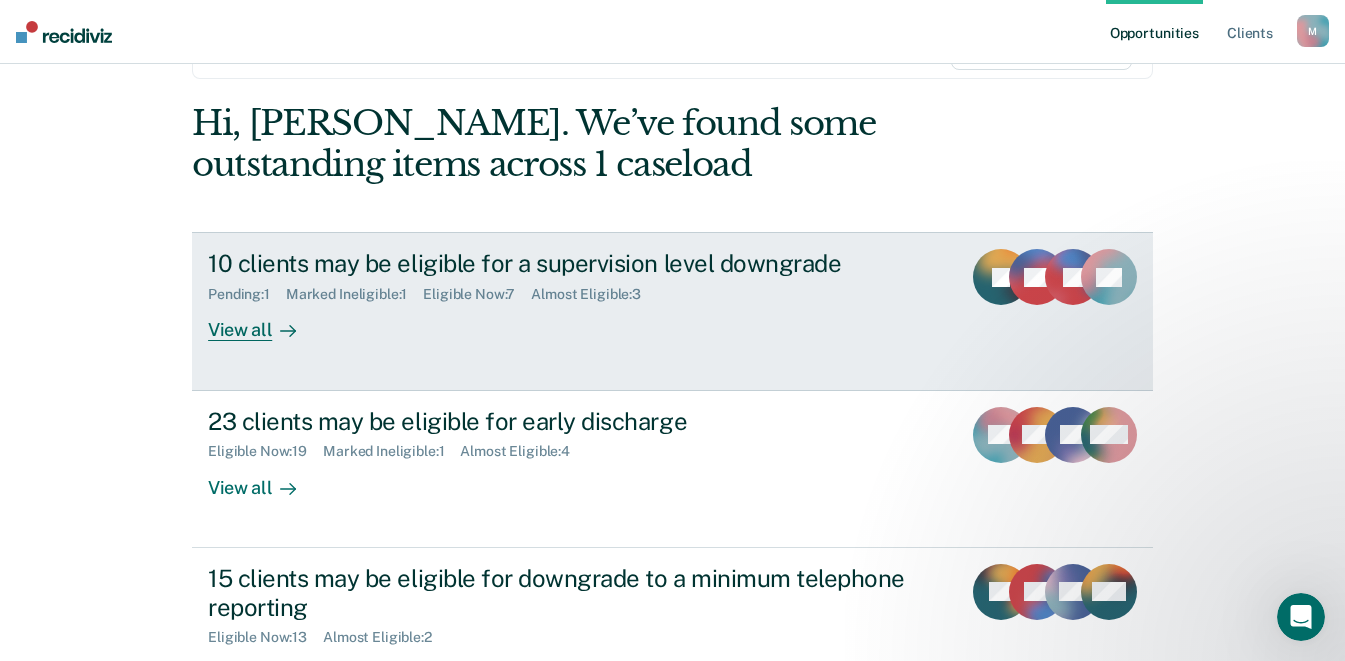 click on "10 clients may be eligible for a supervision level downgrade Pending :  1 Marked Ineligible :  1 Eligible Now :  7 Almost Eligible :  3 View all" at bounding box center [583, 295] 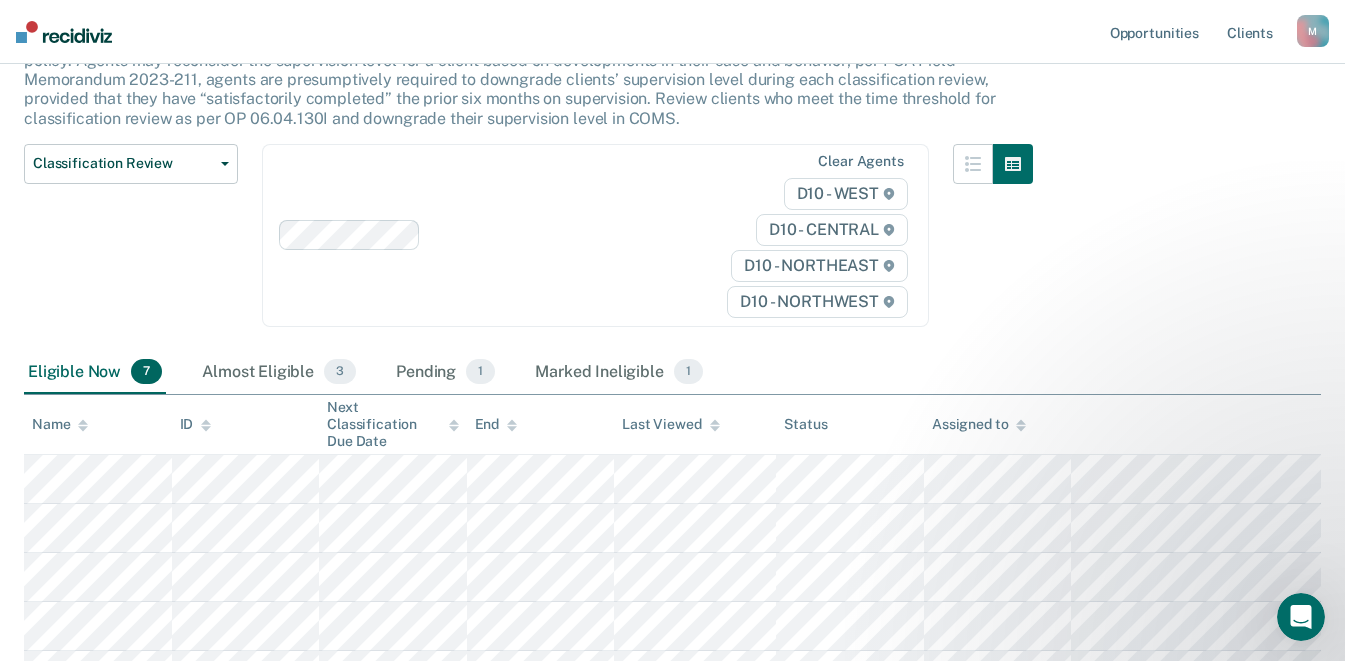 scroll, scrollTop: 200, scrollLeft: 0, axis: vertical 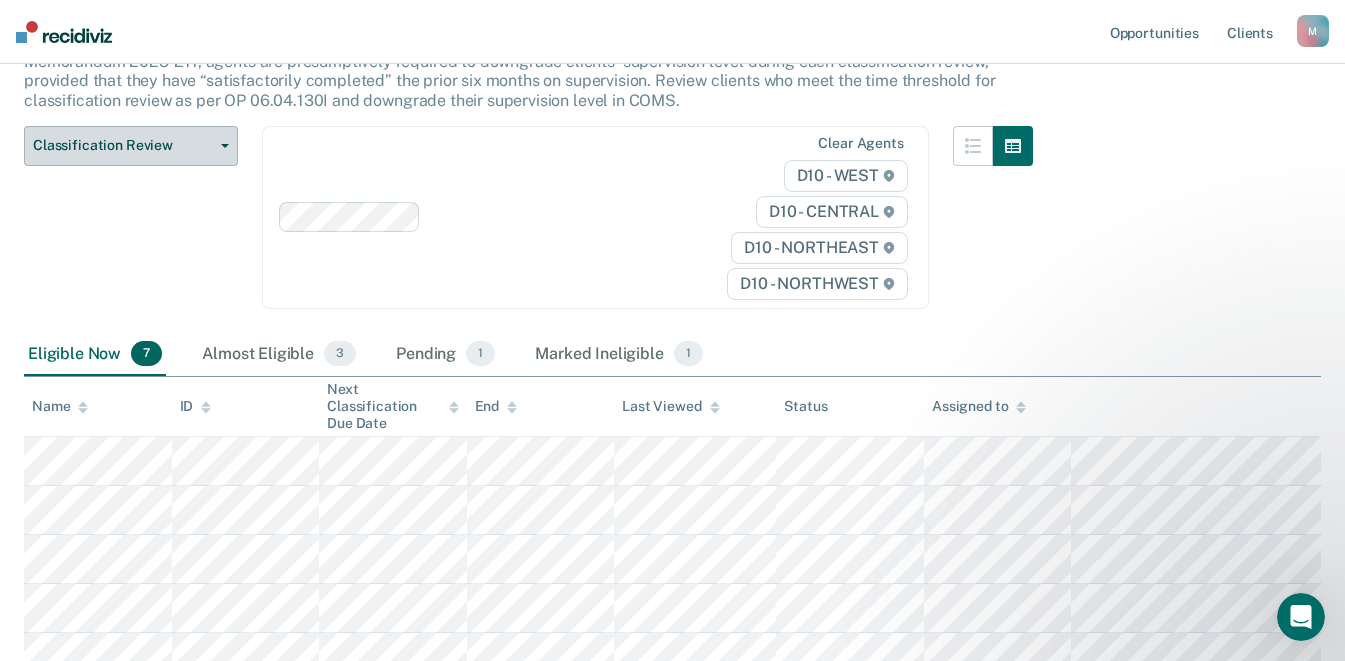 click on "Classification Review" at bounding box center [123, 145] 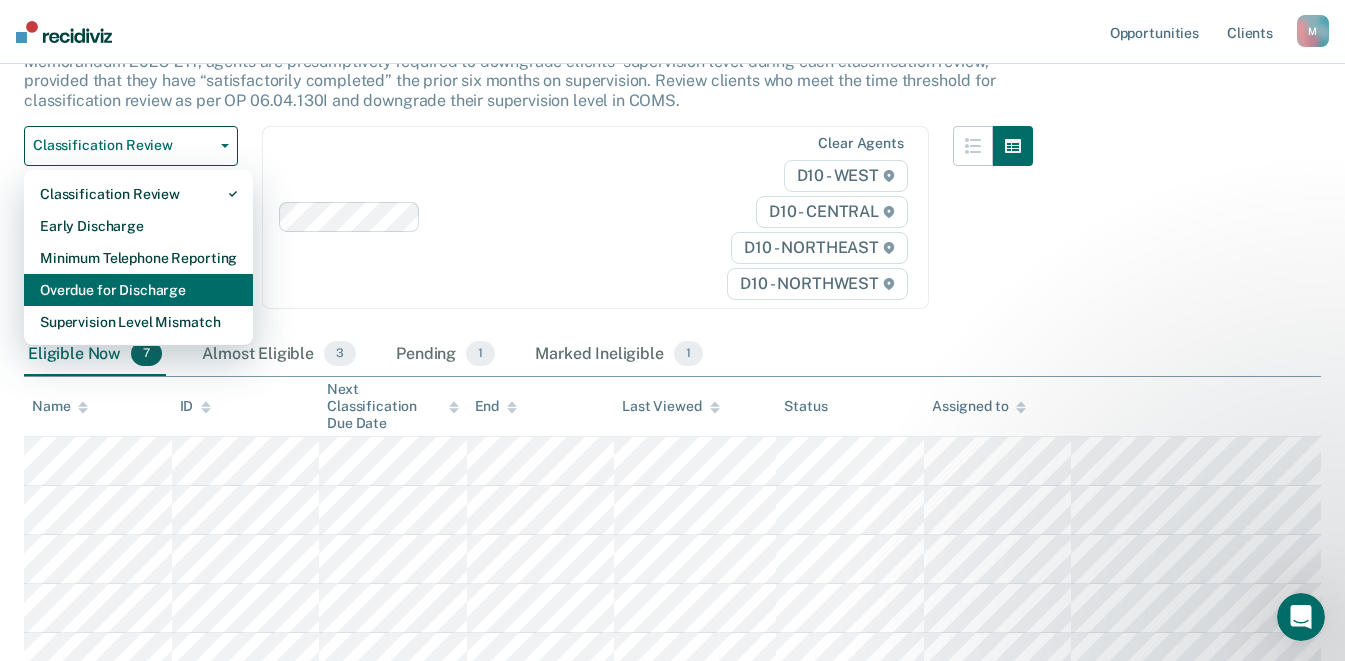 click on "Overdue for Discharge" at bounding box center [138, 290] 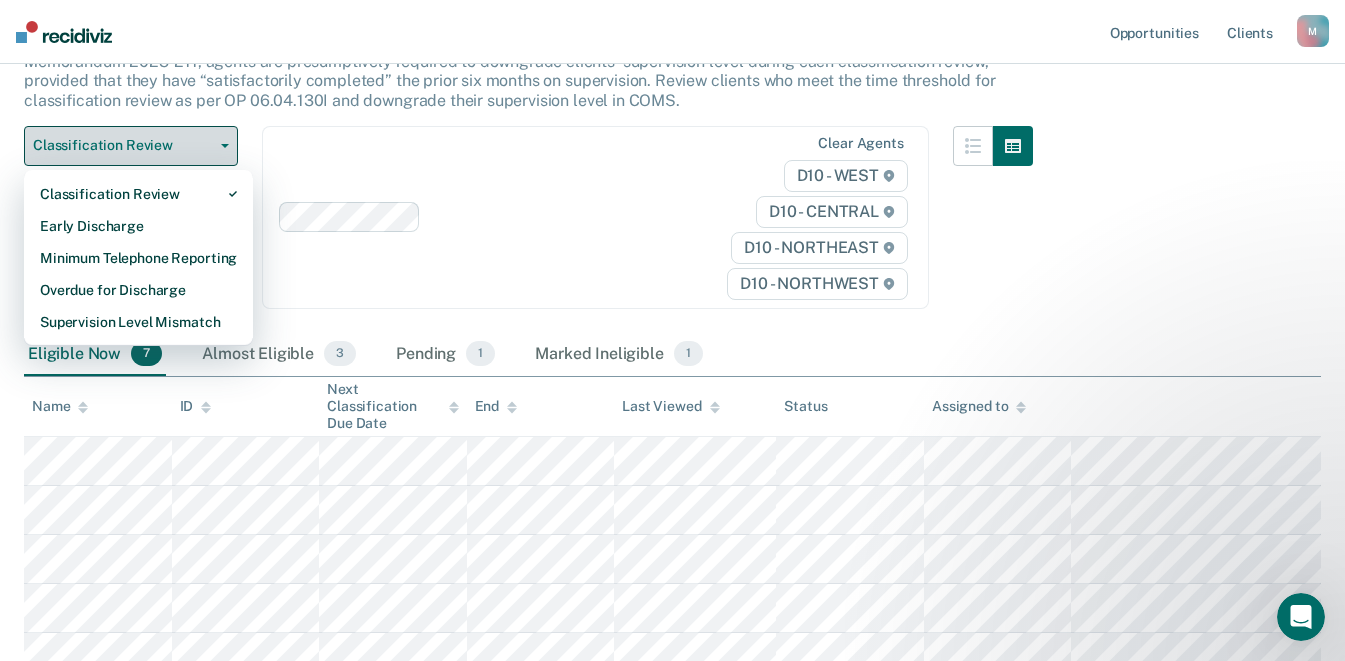 scroll, scrollTop: 0, scrollLeft: 0, axis: both 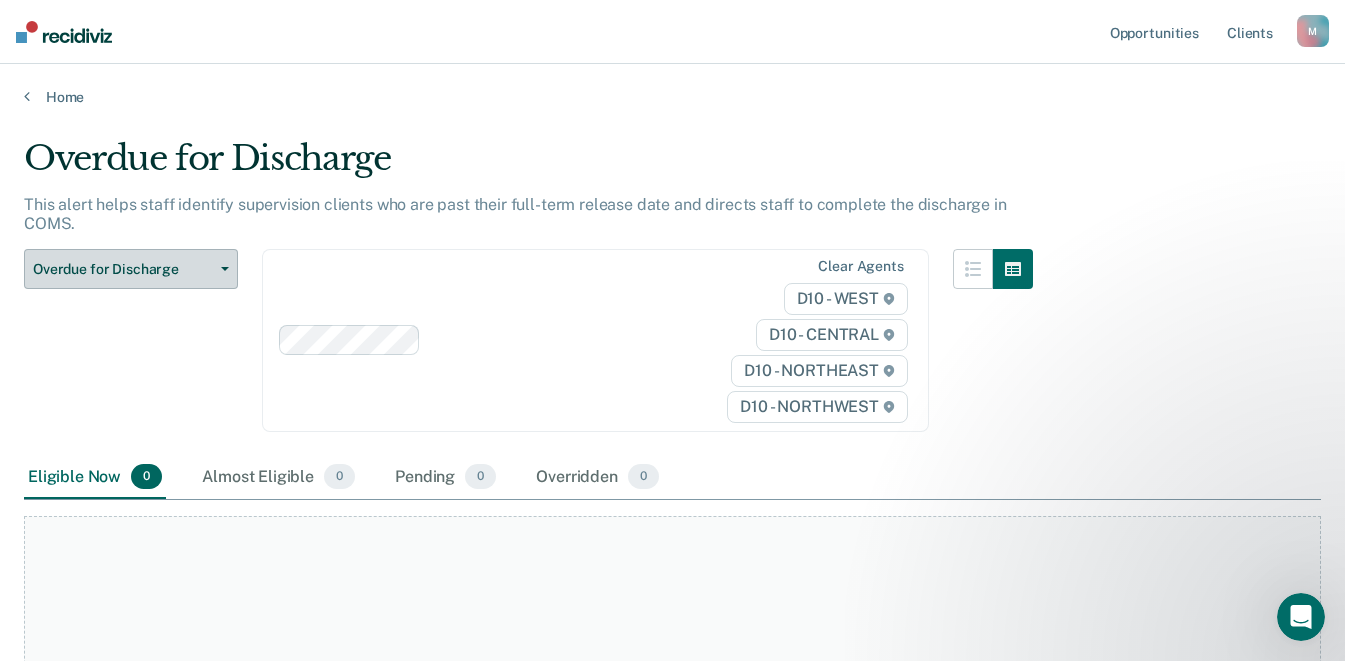 click on "Overdue for Discharge" at bounding box center (123, 269) 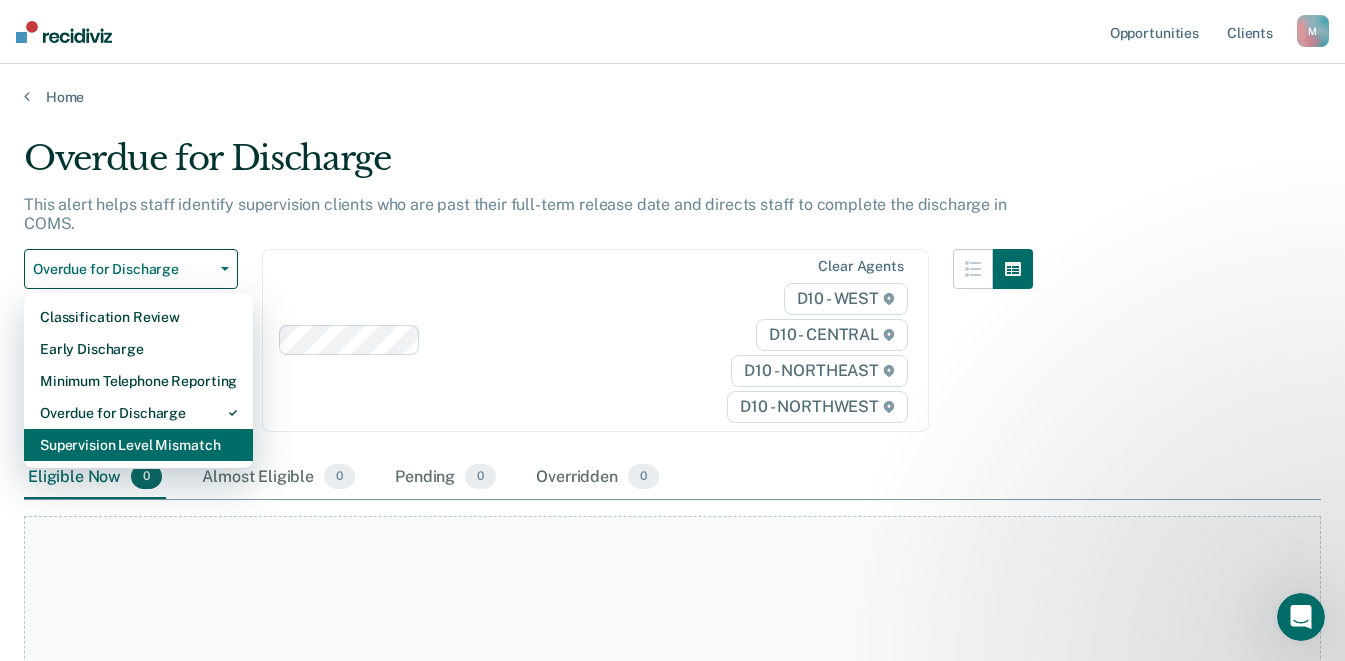 click on "Supervision Level Mismatch" at bounding box center (138, 445) 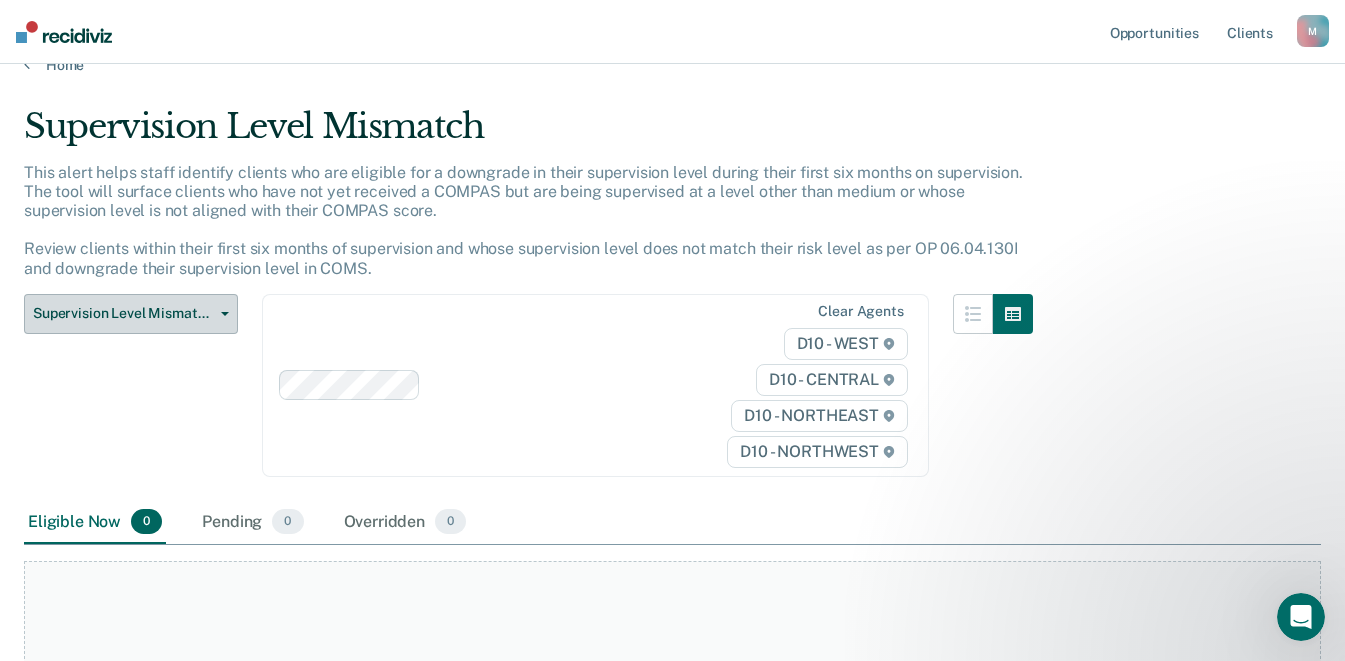 scroll, scrollTop: 0, scrollLeft: 0, axis: both 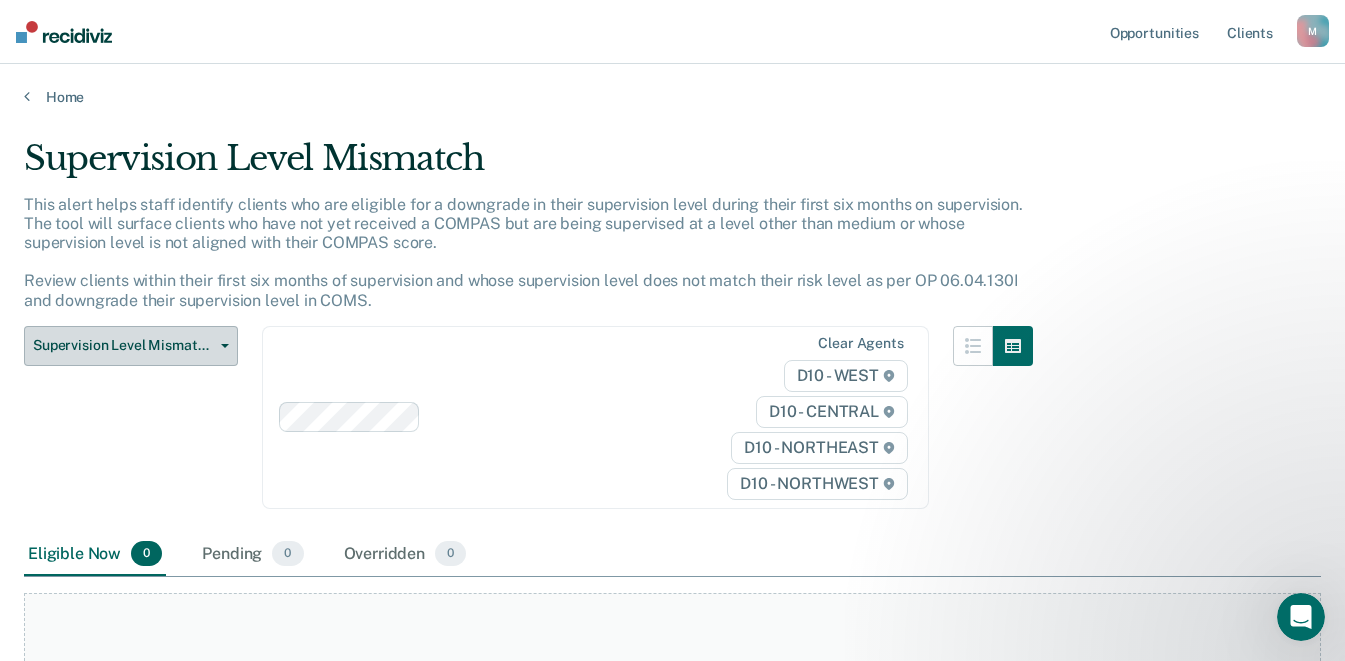 click on "Supervision Level Mismatch" at bounding box center (123, 345) 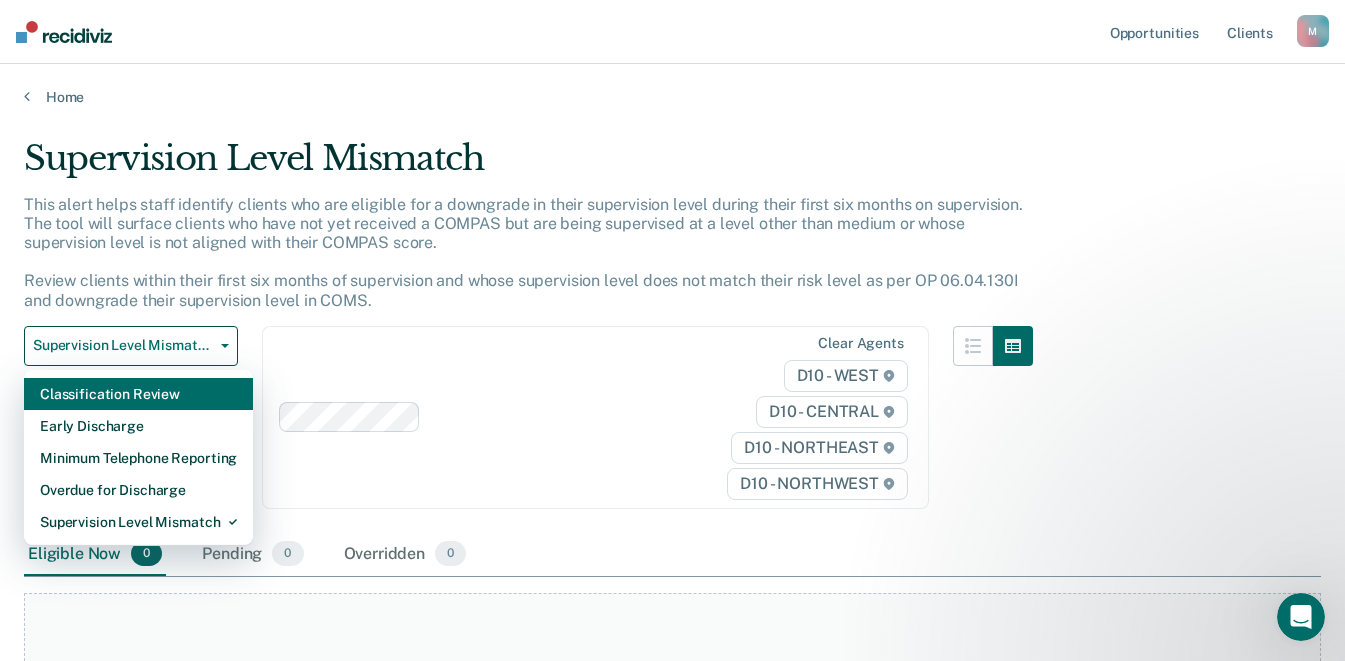 click on "Classification Review" at bounding box center [138, 394] 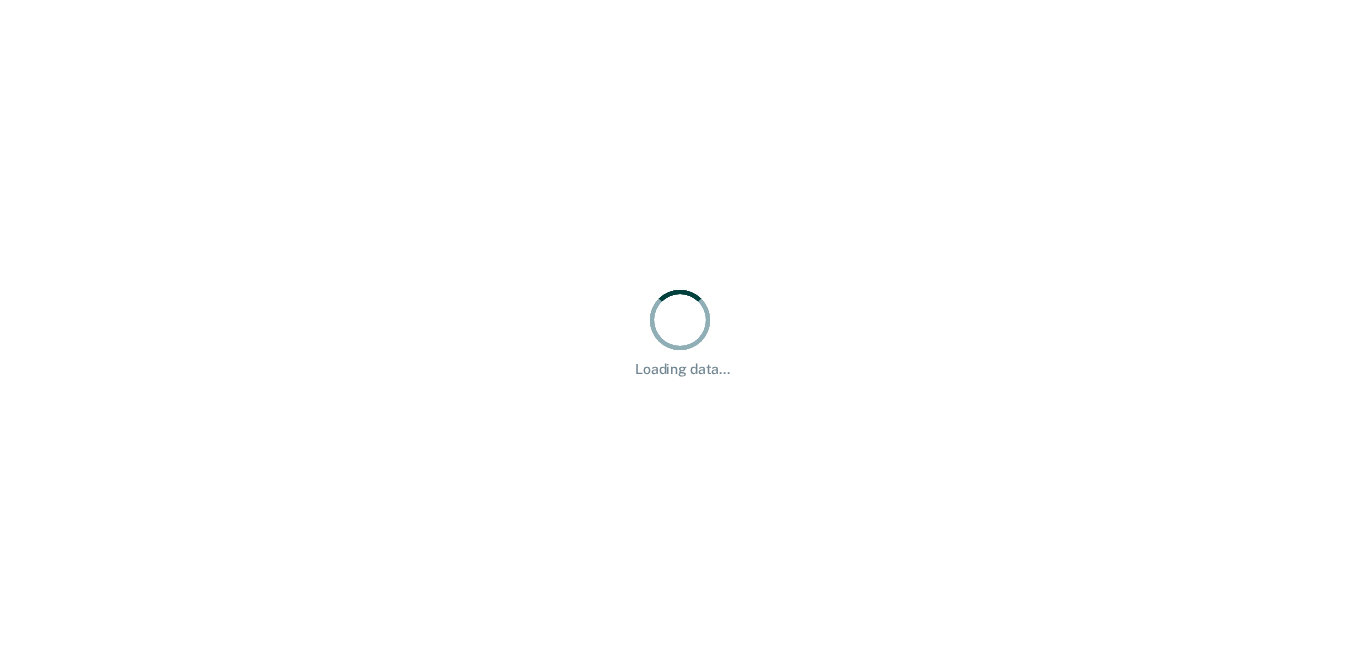 scroll, scrollTop: 0, scrollLeft: 0, axis: both 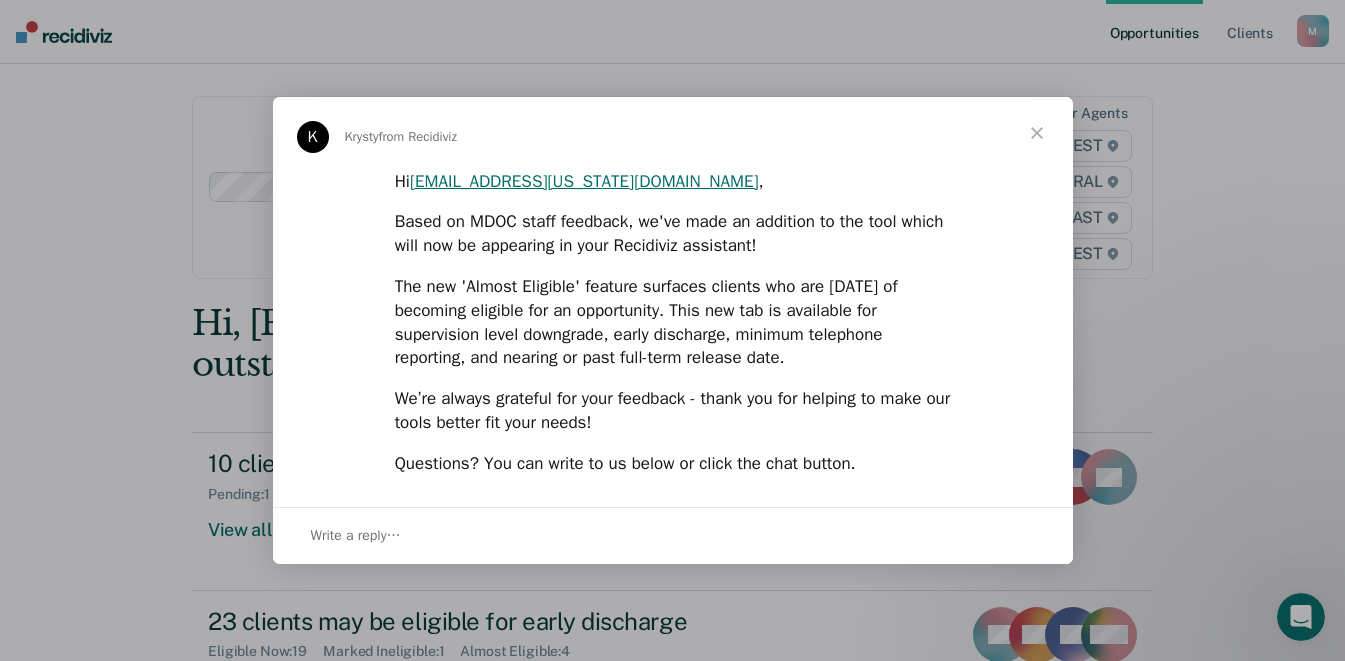 click at bounding box center [1037, 133] 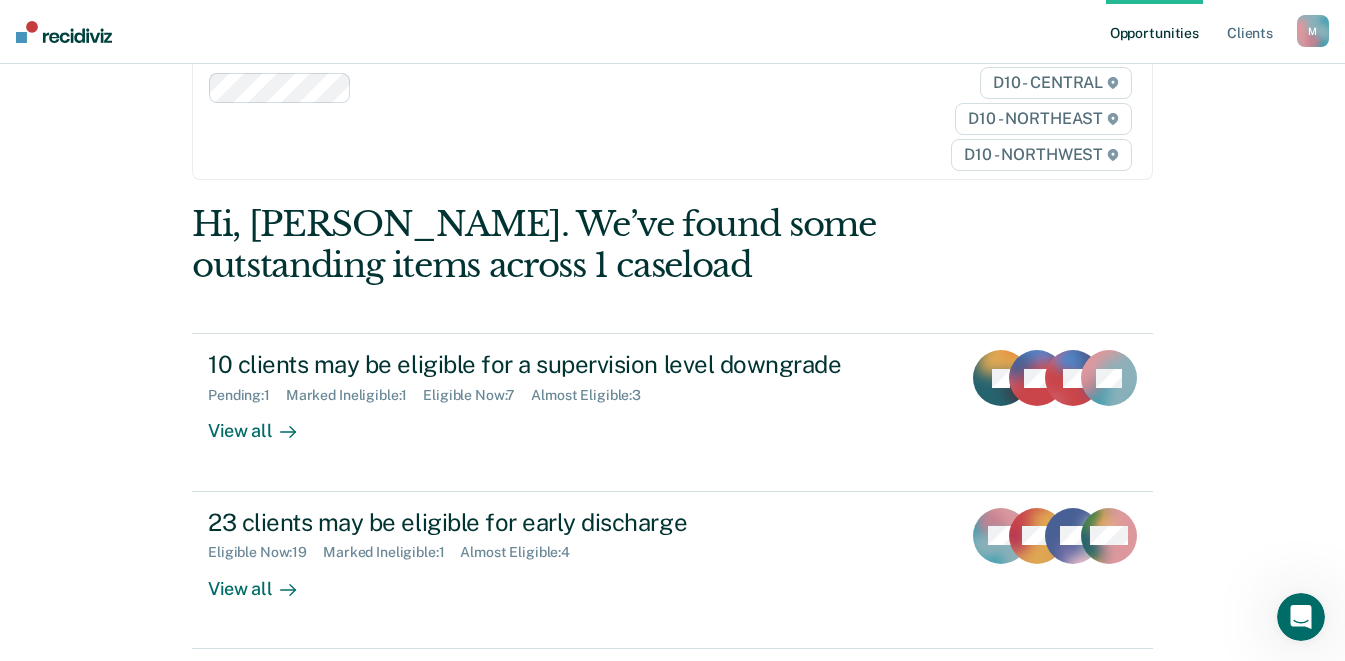 scroll, scrollTop: 100, scrollLeft: 0, axis: vertical 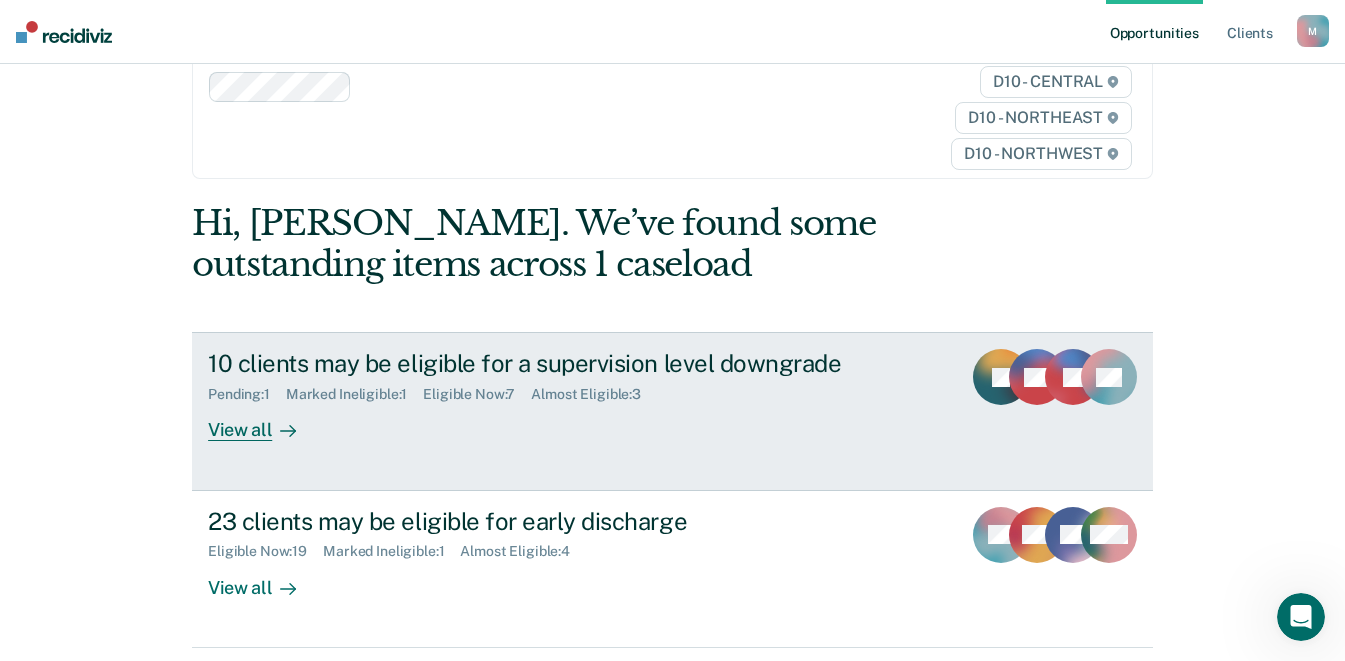 click on "Marked Ineligible :  1" at bounding box center [354, 394] 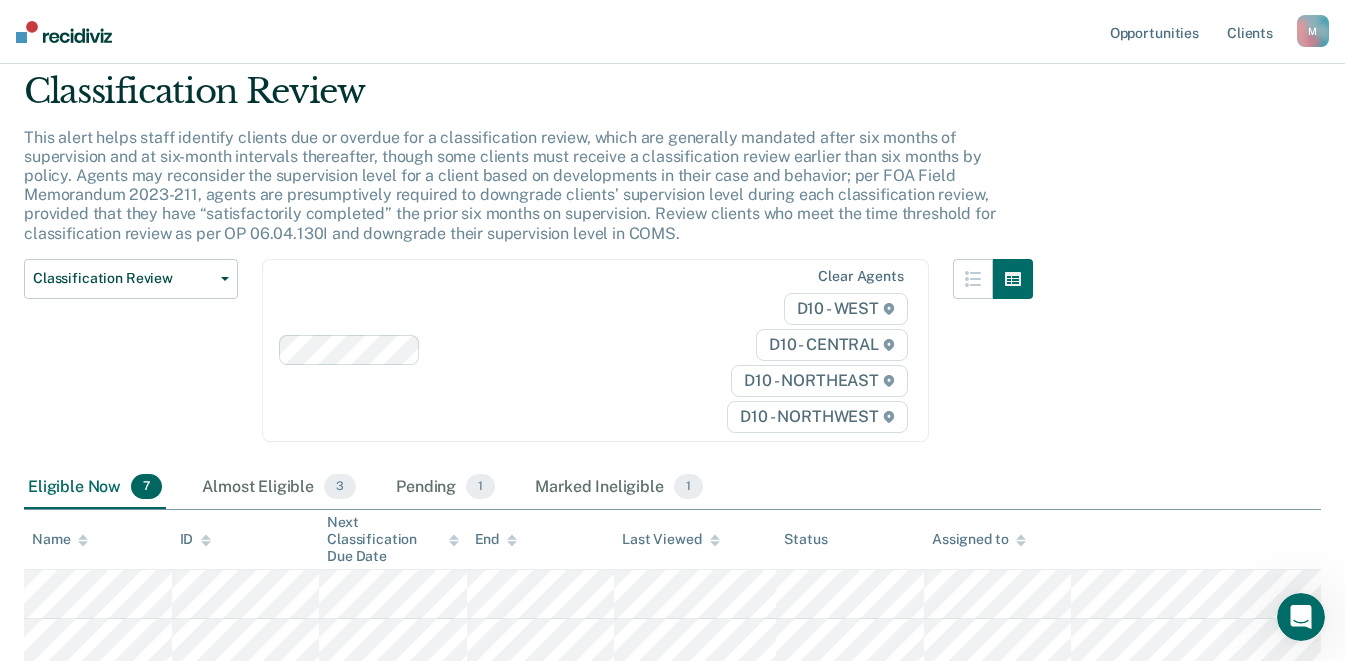 scroll, scrollTop: 100, scrollLeft: 0, axis: vertical 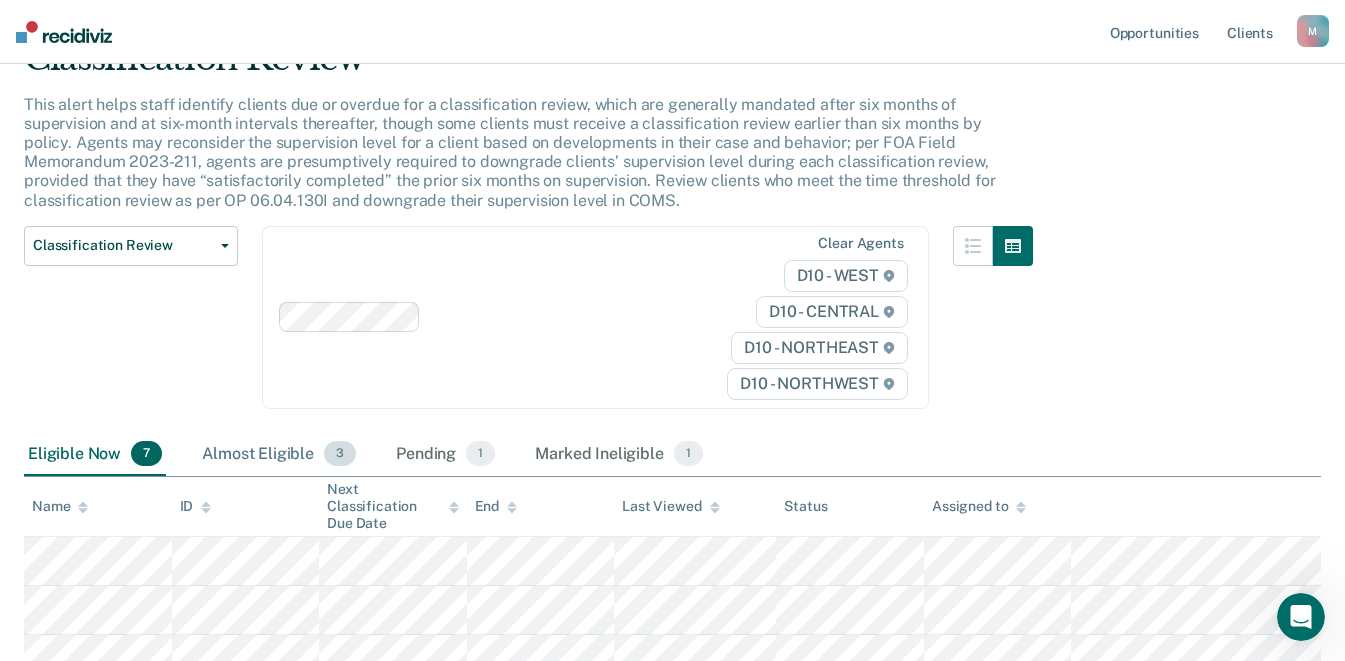 click on "Almost Eligible 3" at bounding box center (279, 455) 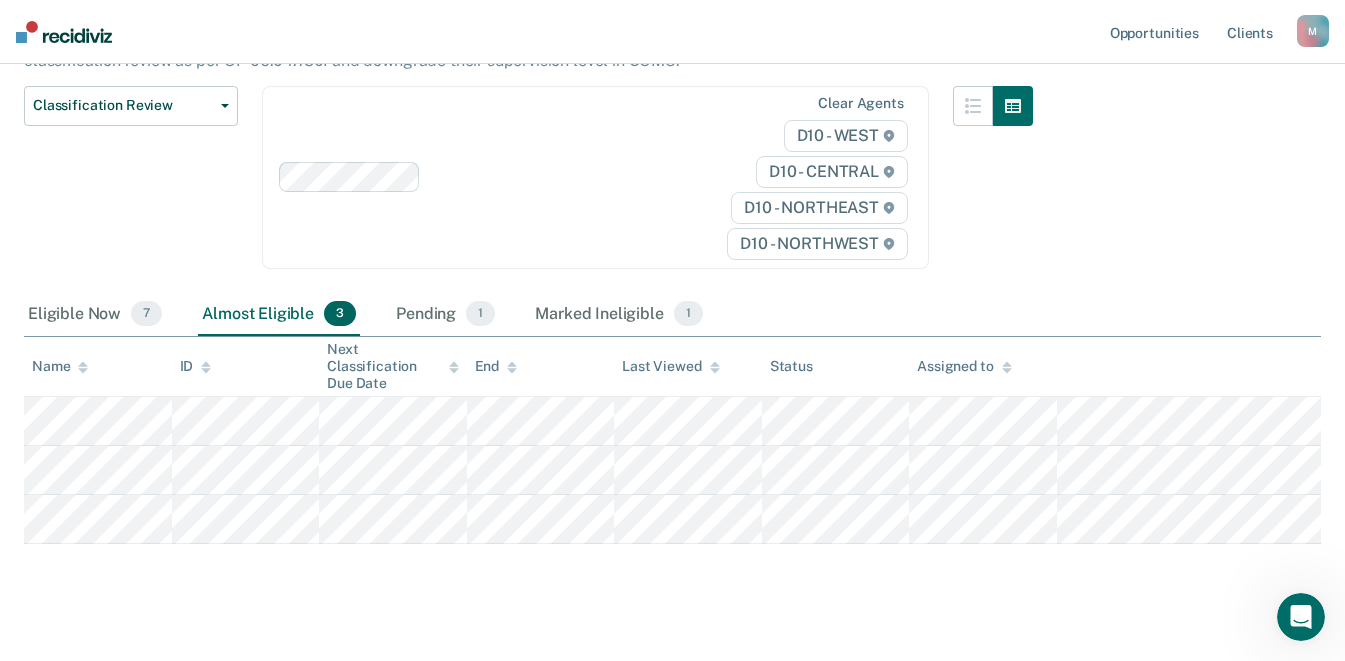 scroll, scrollTop: 263, scrollLeft: 0, axis: vertical 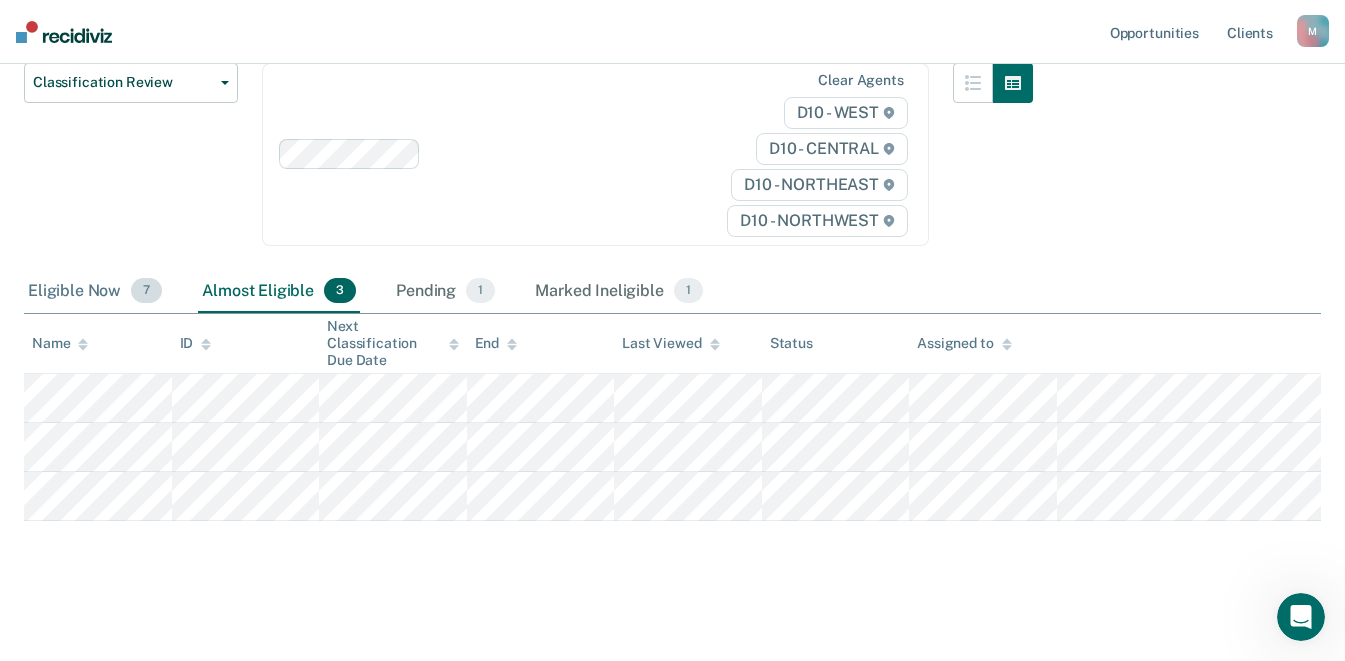 click on "Eligible Now 7" at bounding box center [95, 292] 